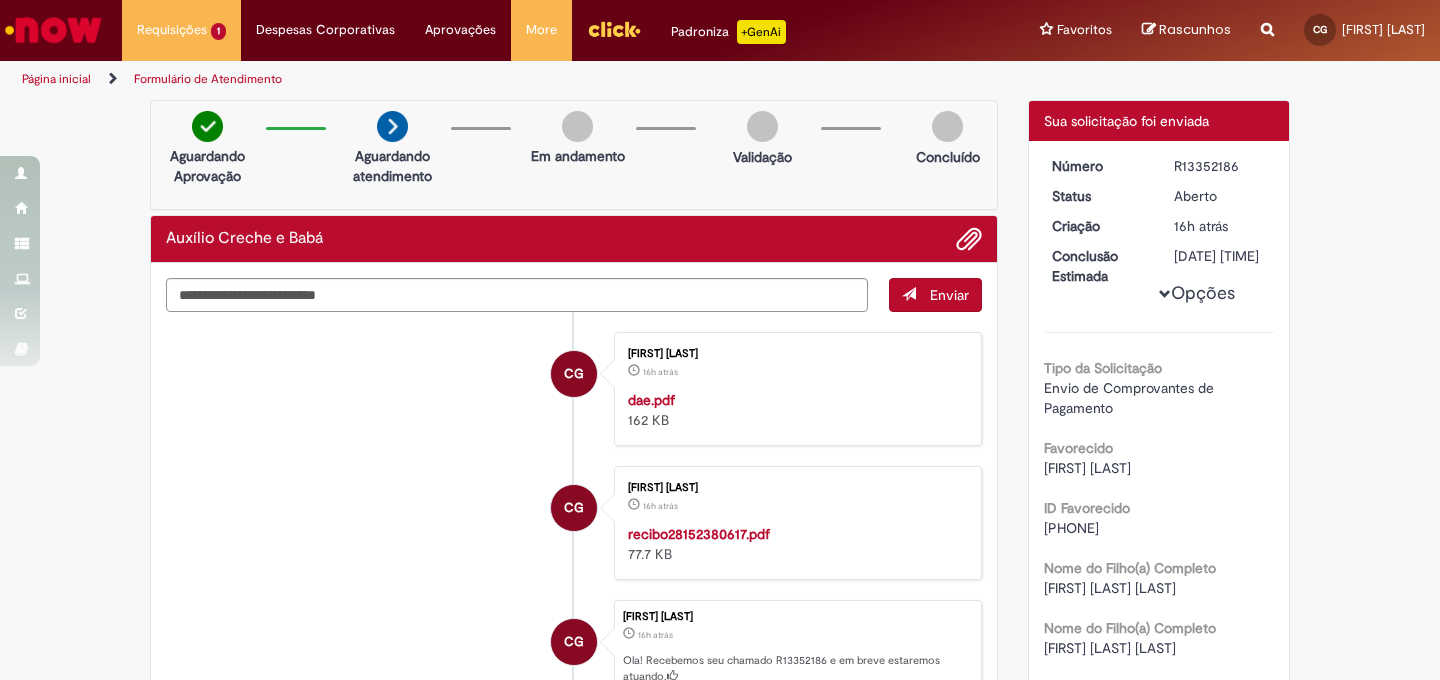 scroll, scrollTop: 0, scrollLeft: 0, axis: both 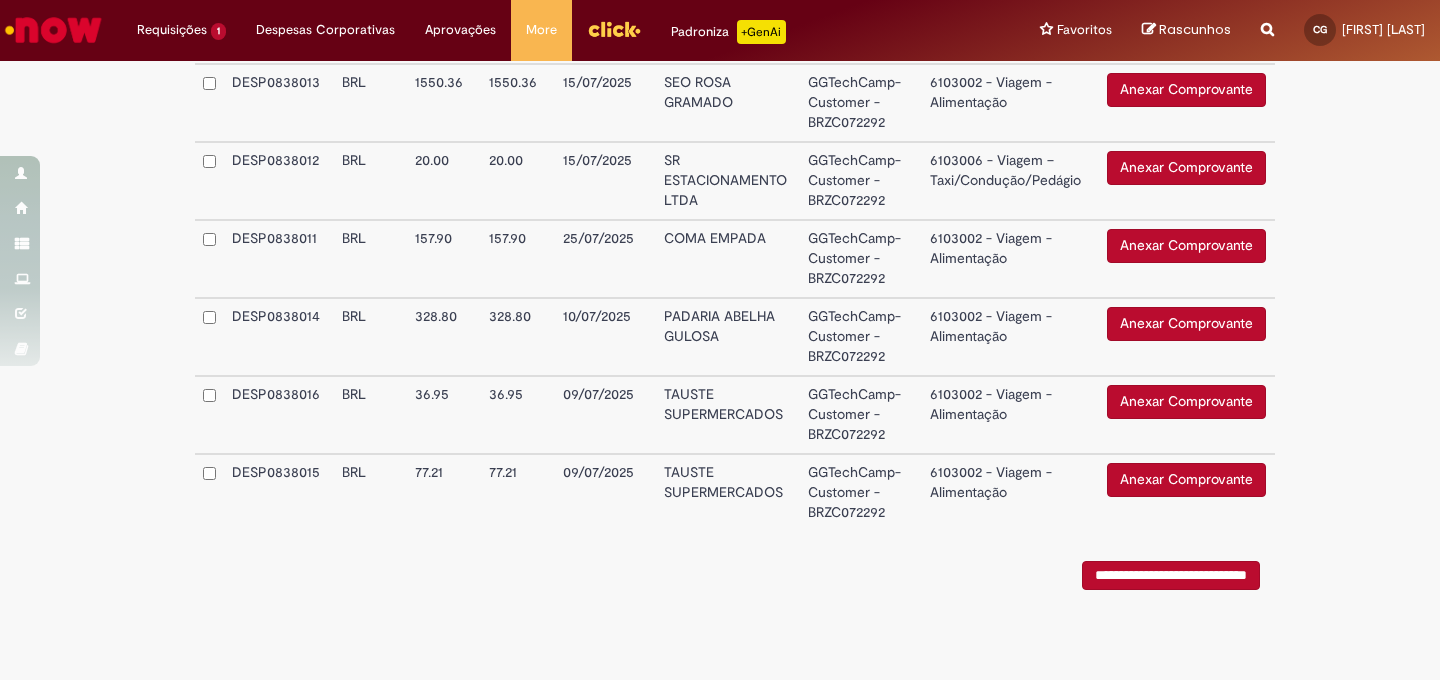 click on "Anexar Comprovante" at bounding box center [1186, 246] 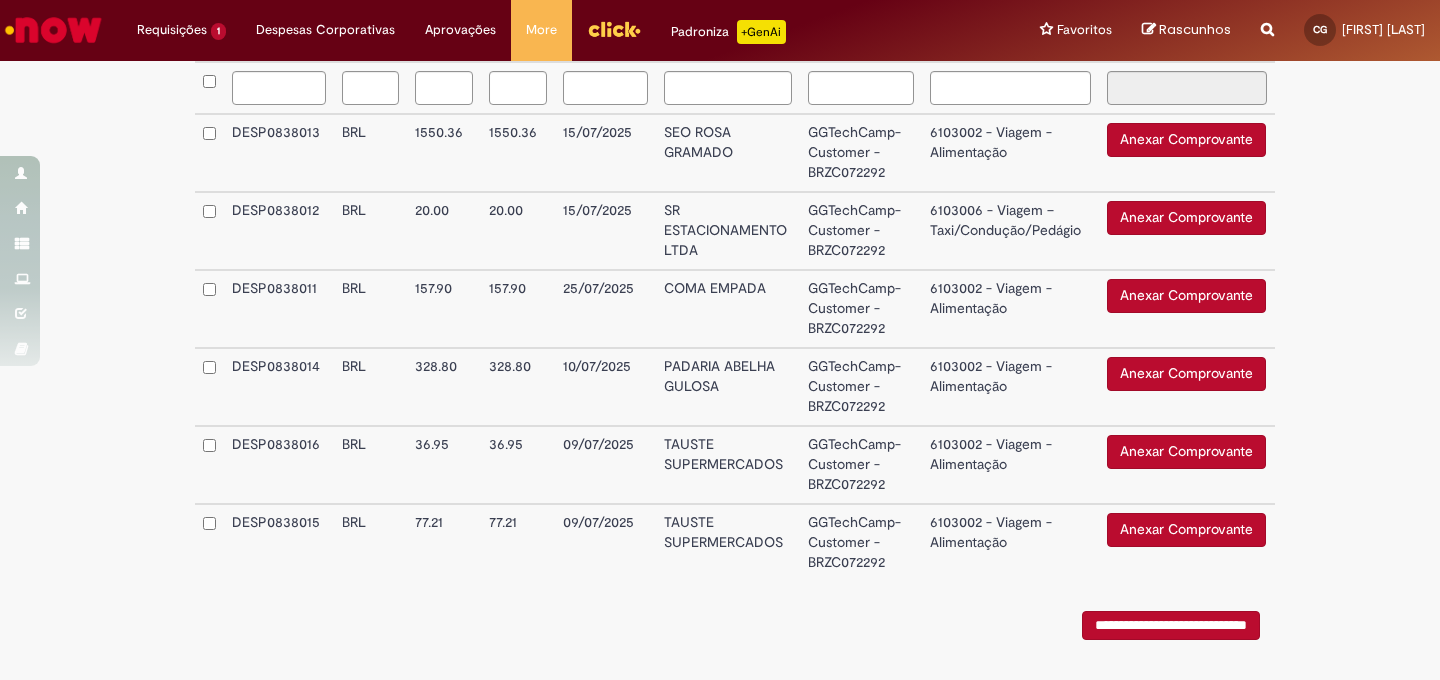 scroll, scrollTop: 653, scrollLeft: 0, axis: vertical 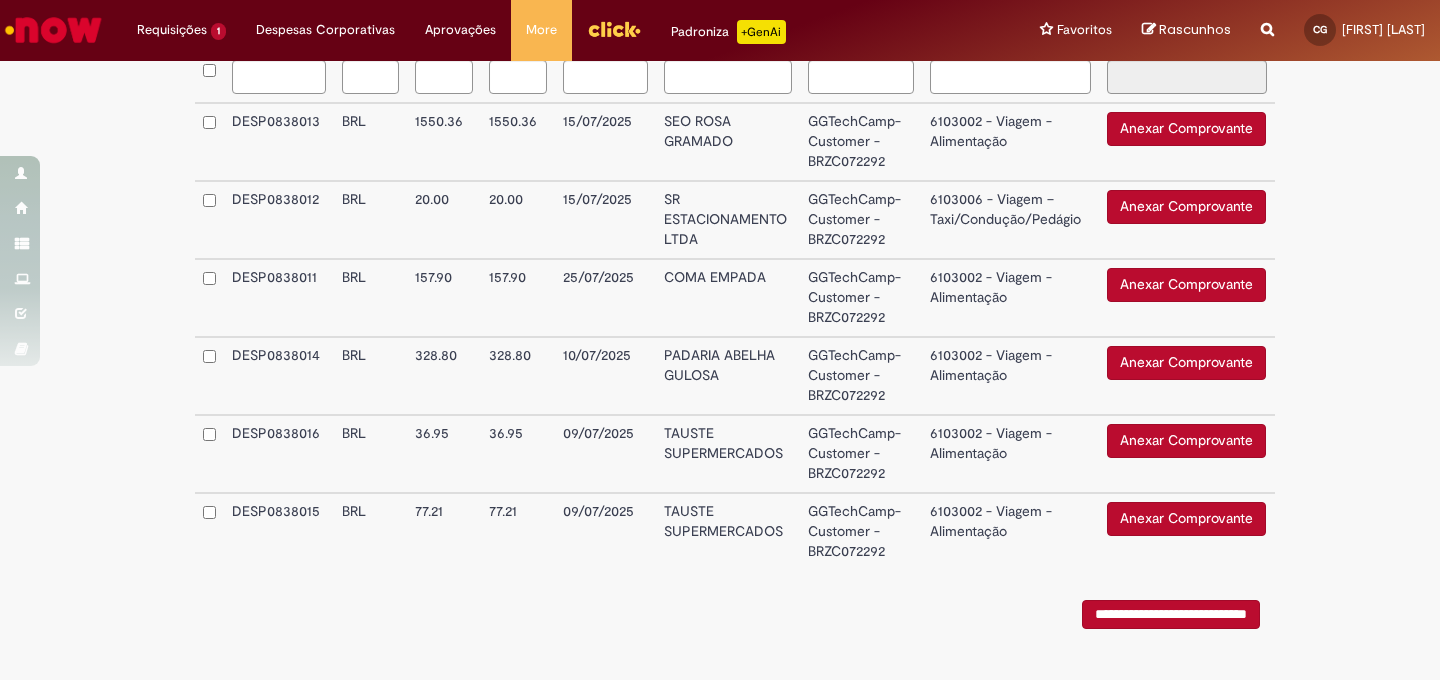 click on "Anexar Comprovante" at bounding box center [1186, 519] 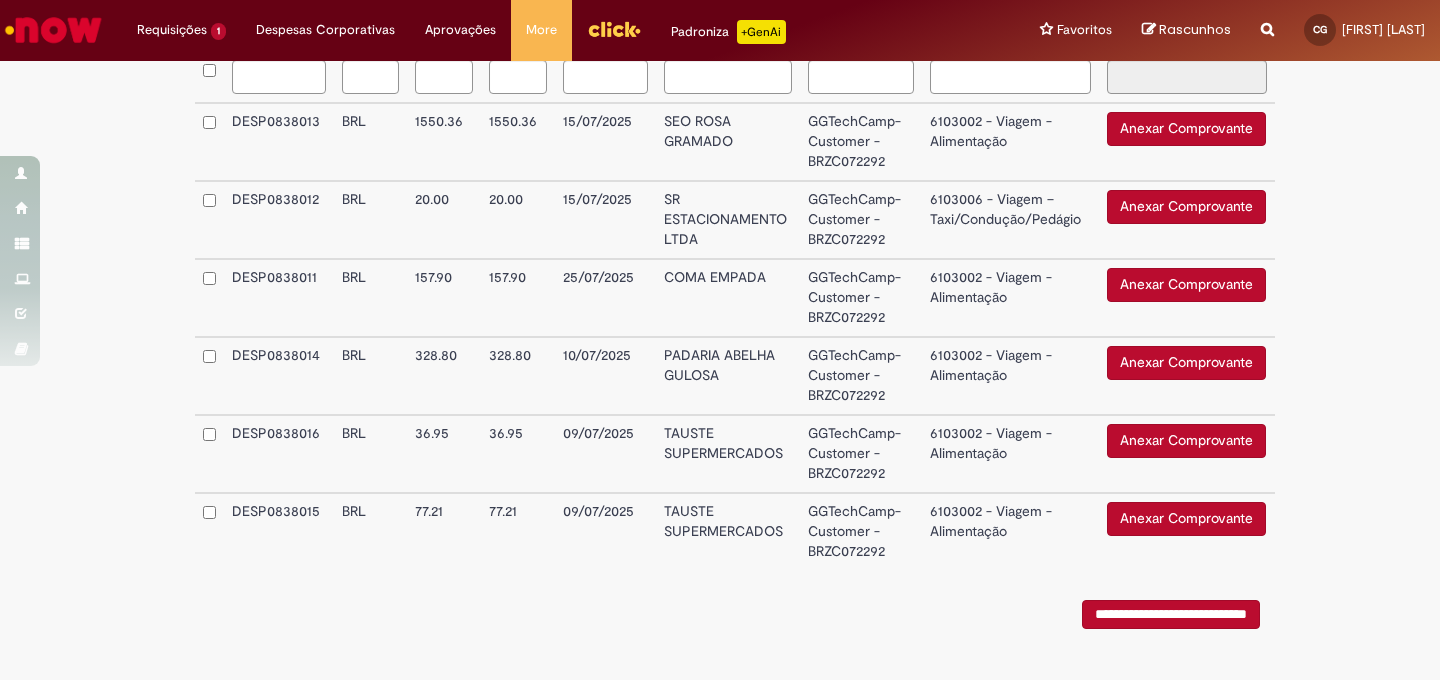 click on "**********" at bounding box center [1171, 614] 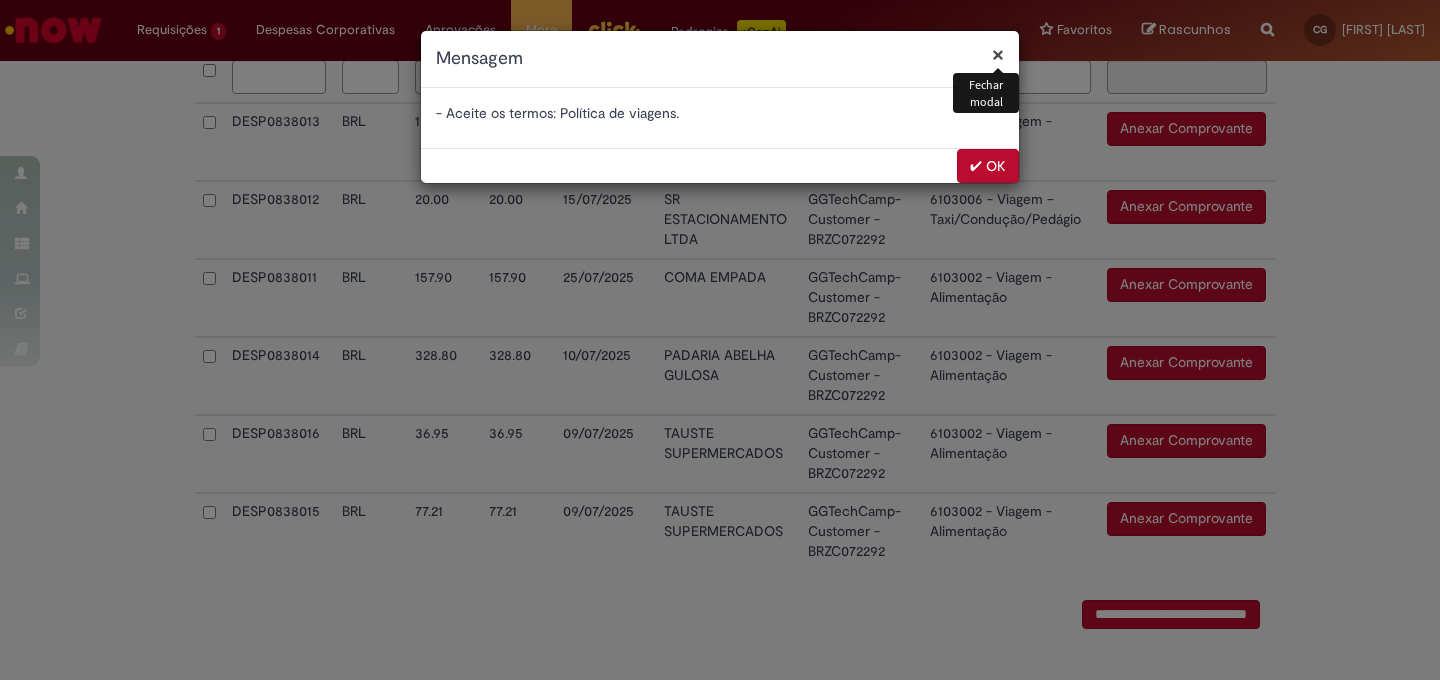 click on "×" at bounding box center [998, 54] 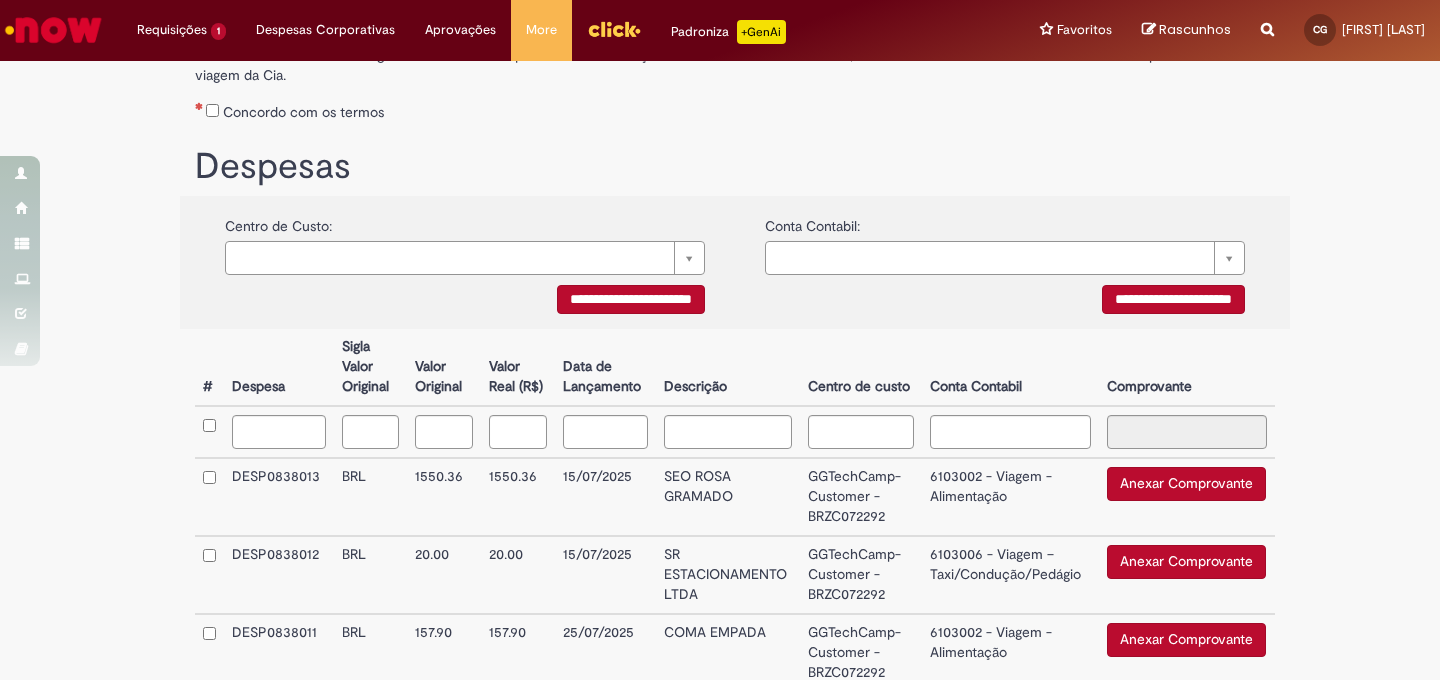 scroll, scrollTop: 296, scrollLeft: 0, axis: vertical 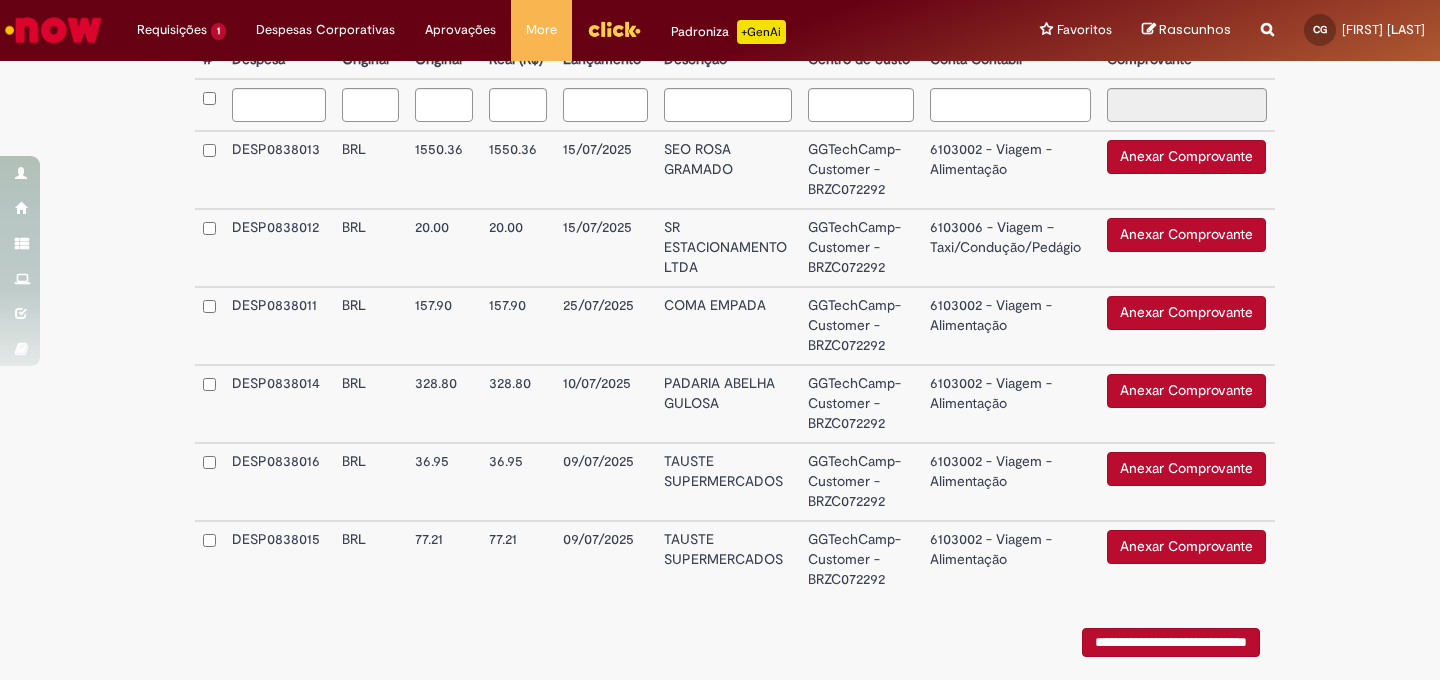 click on "Anexar Comprovante" at bounding box center (1186, 157) 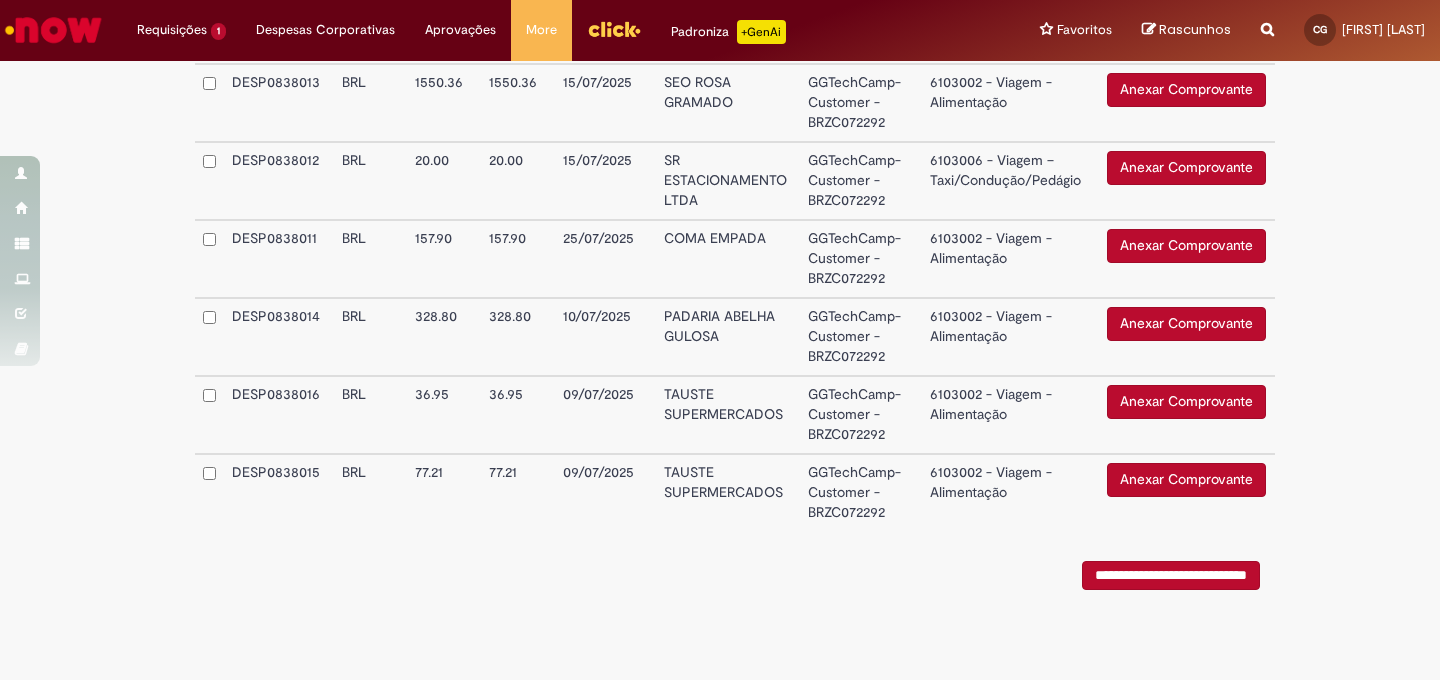 click on "**********" at bounding box center (1171, 575) 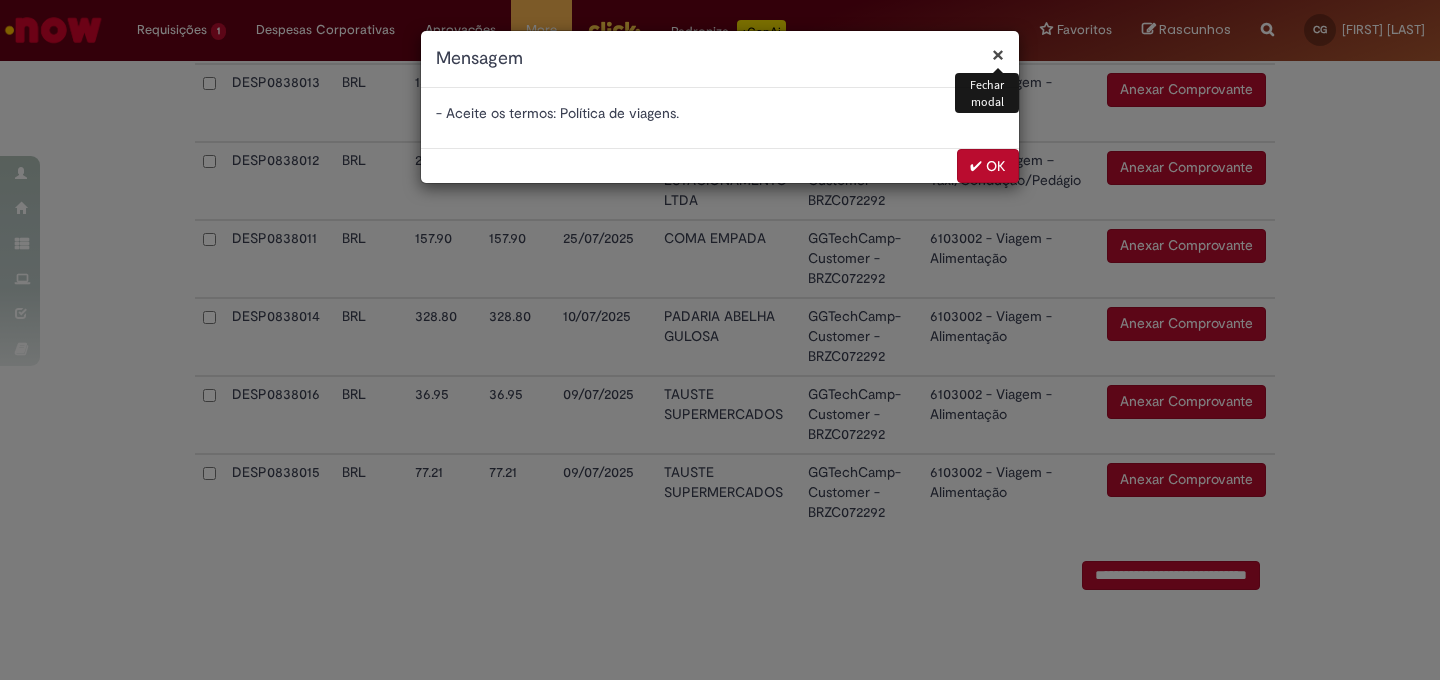 click on "✔ OK" at bounding box center (988, 166) 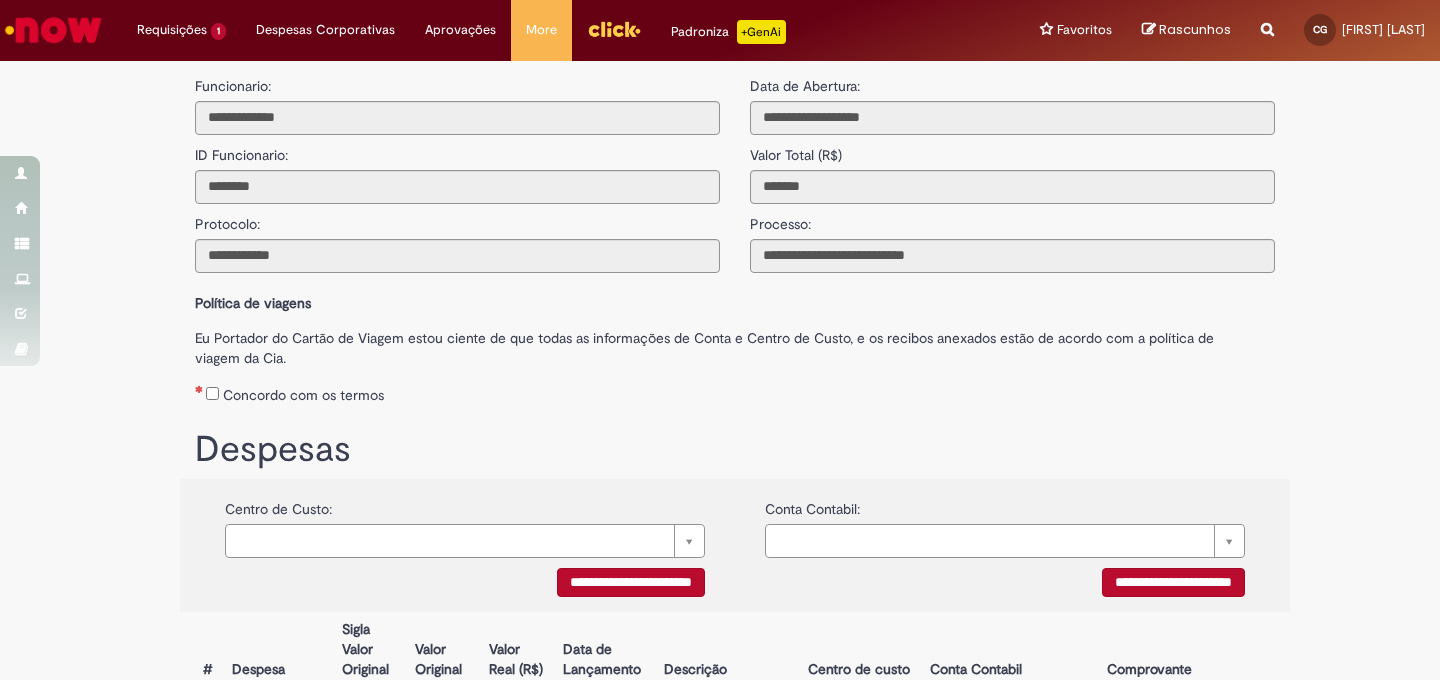 scroll, scrollTop: 11, scrollLeft: 0, axis: vertical 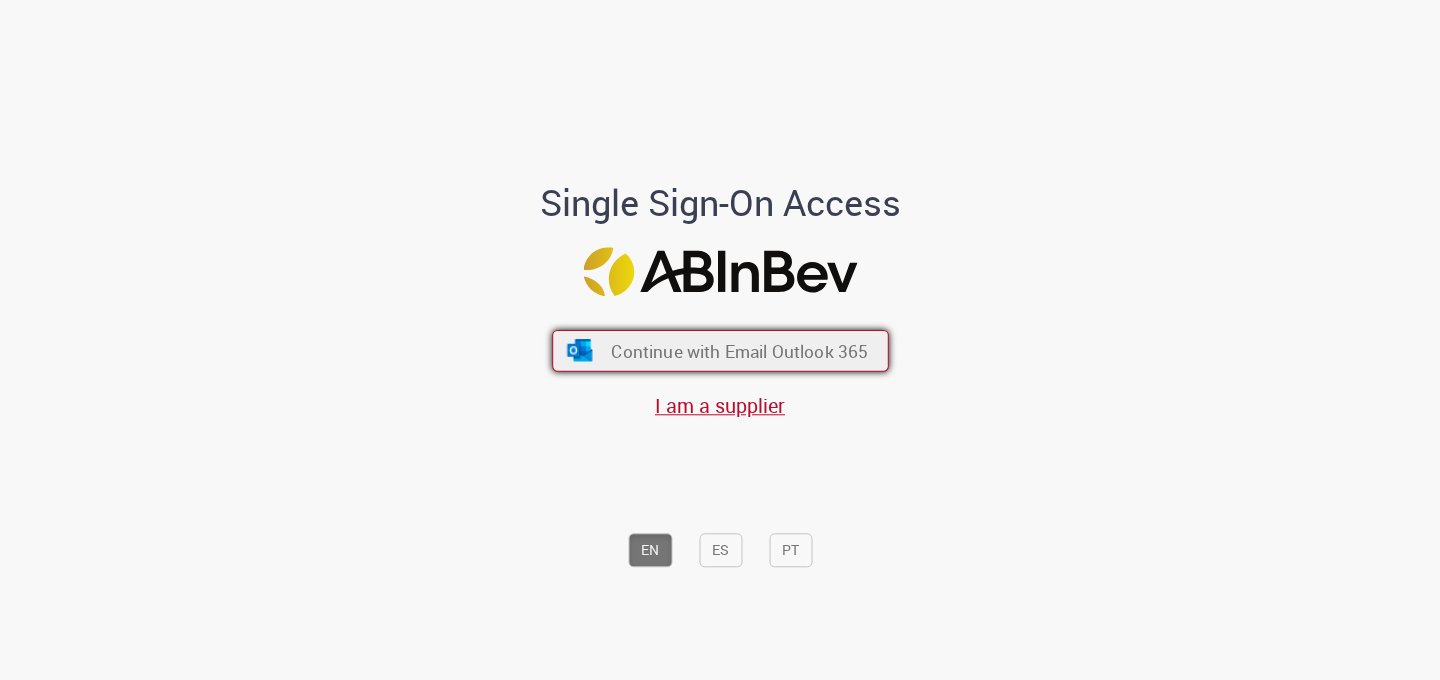 click on "Continue with Email Outlook 365" at bounding box center (739, 350) 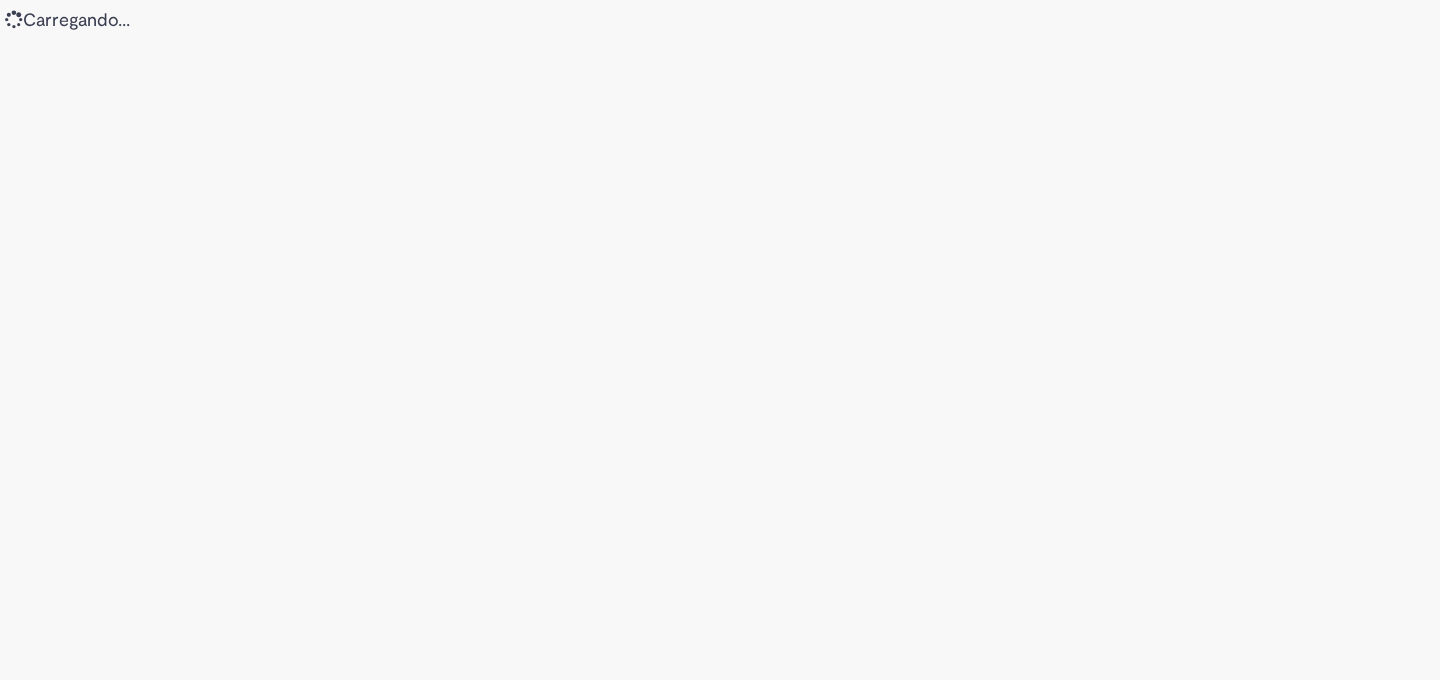 scroll, scrollTop: 0, scrollLeft: 0, axis: both 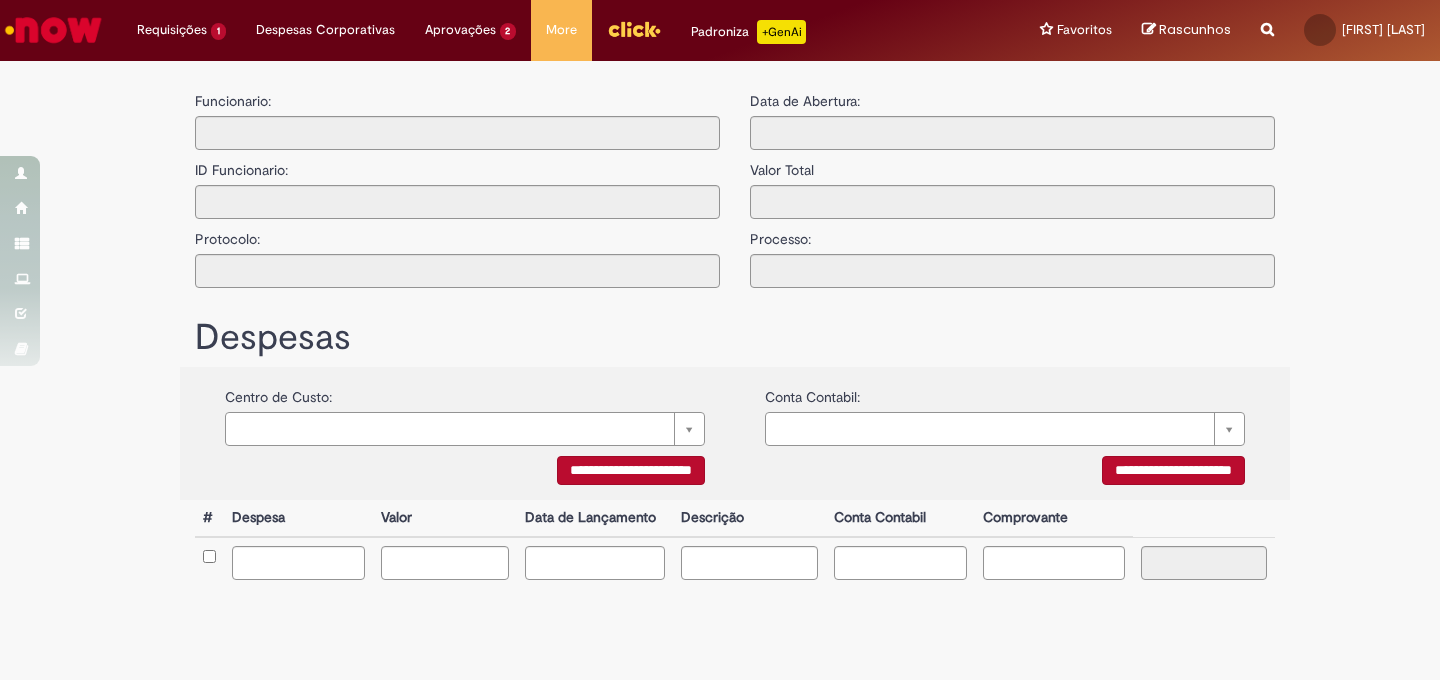 type on "**********" 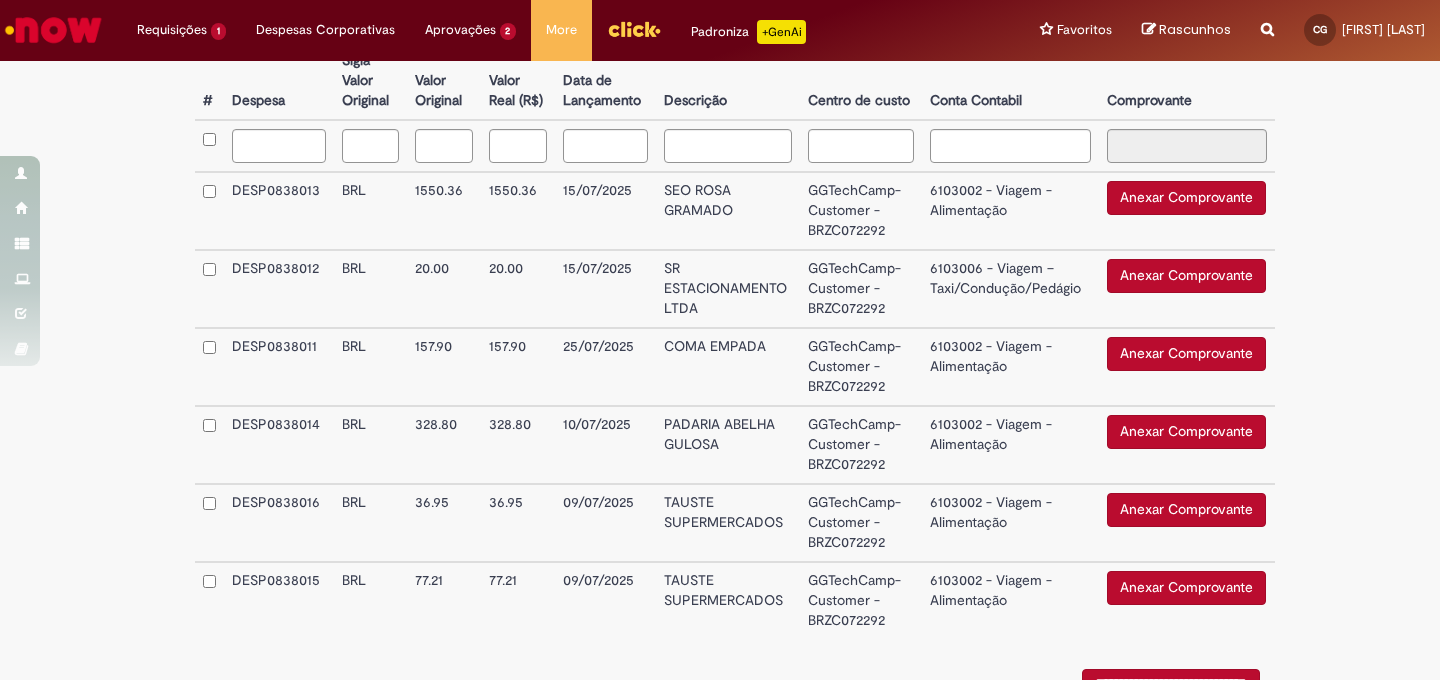 scroll, scrollTop: 573, scrollLeft: 0, axis: vertical 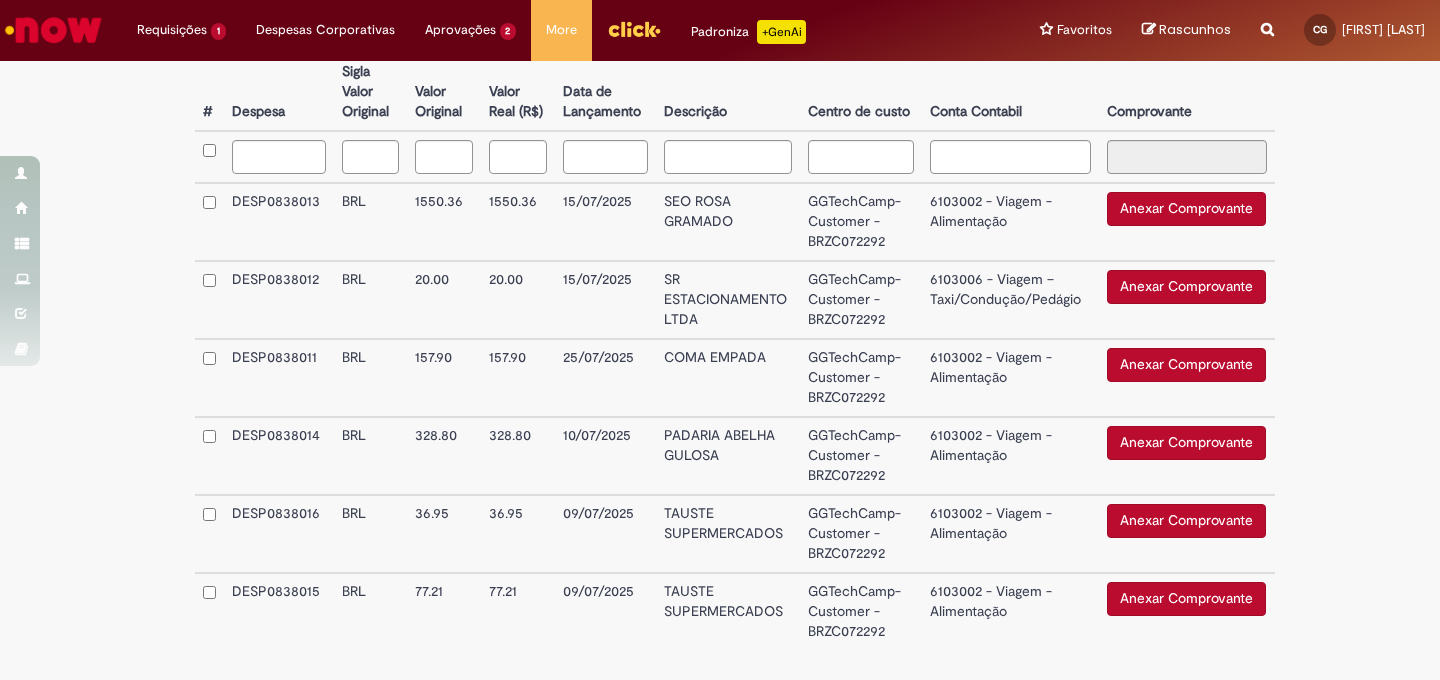 click on "Anexar Comprovante" at bounding box center [1186, 209] 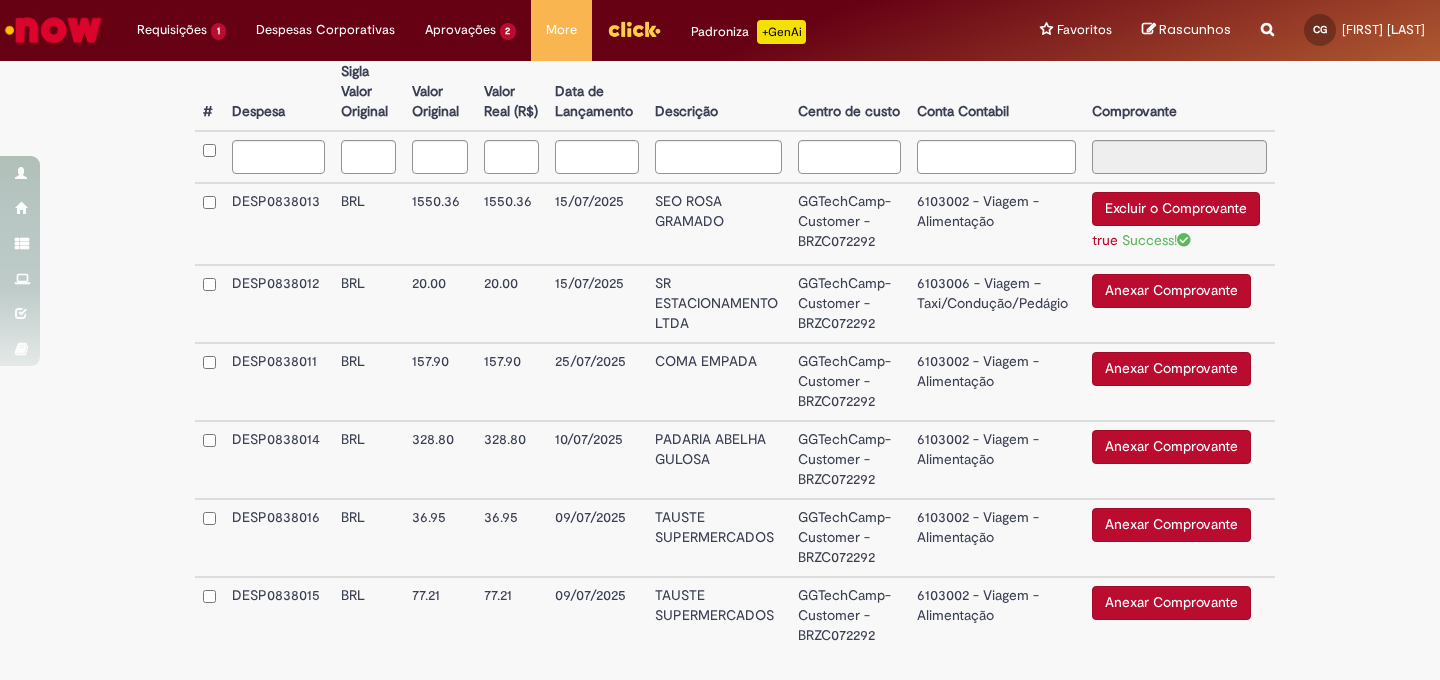 click on "Anexar Comprovante" at bounding box center [1171, 369] 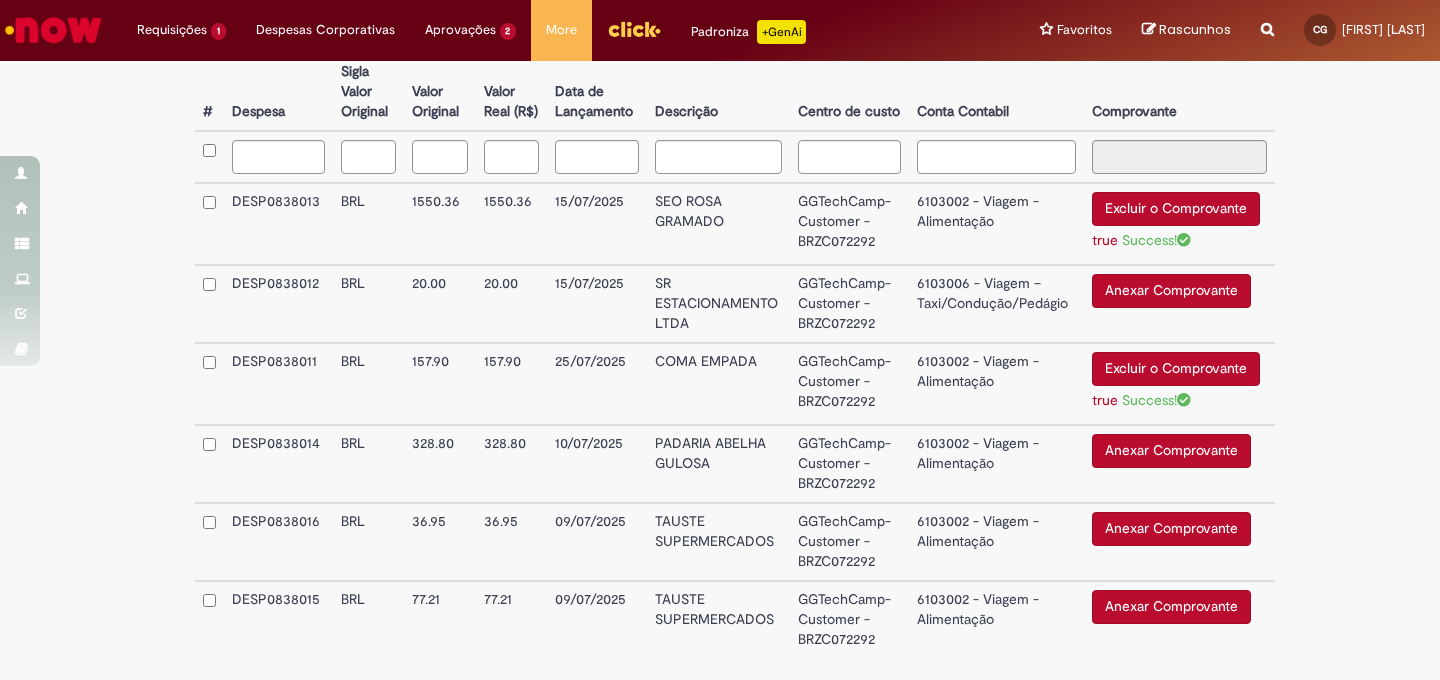 click on "Anexar Comprovante" at bounding box center [1171, 607] 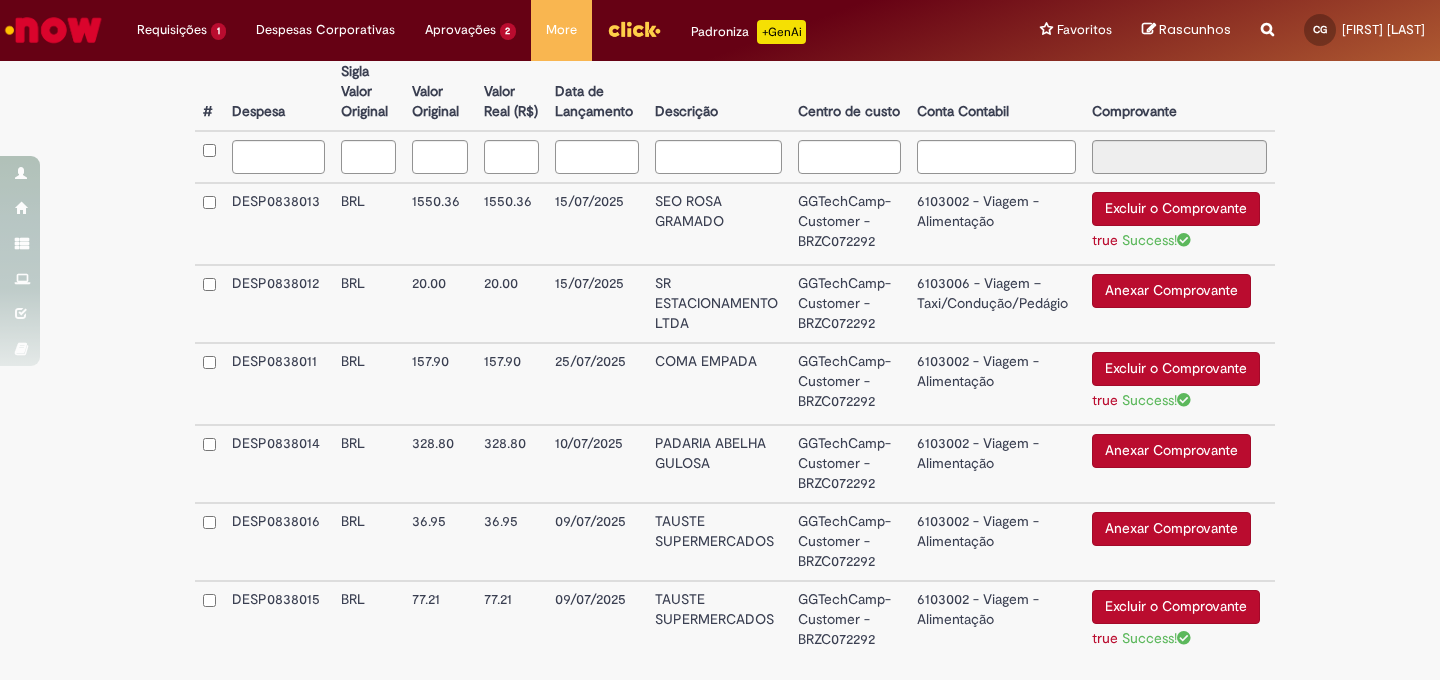 click on "Anexar Comprovante" at bounding box center [1171, 451] 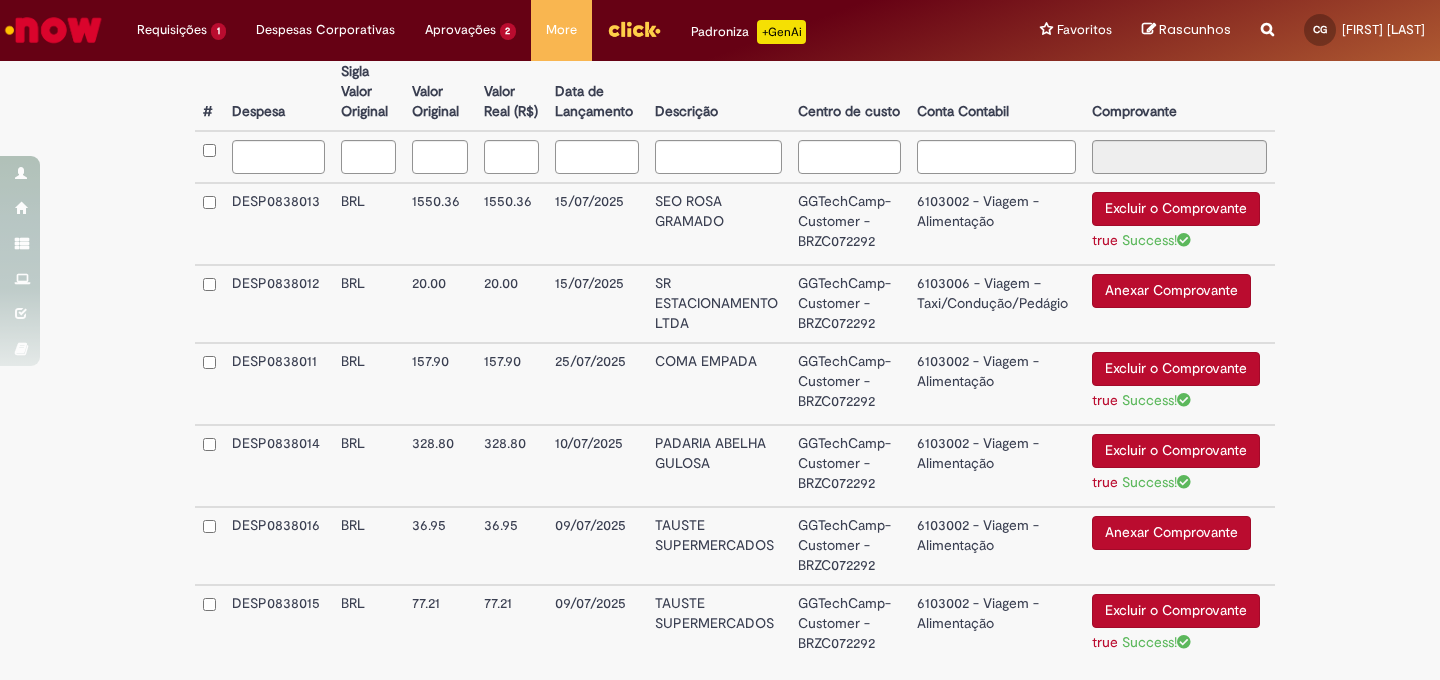 click on "Anexar Comprovante" at bounding box center (1171, 533) 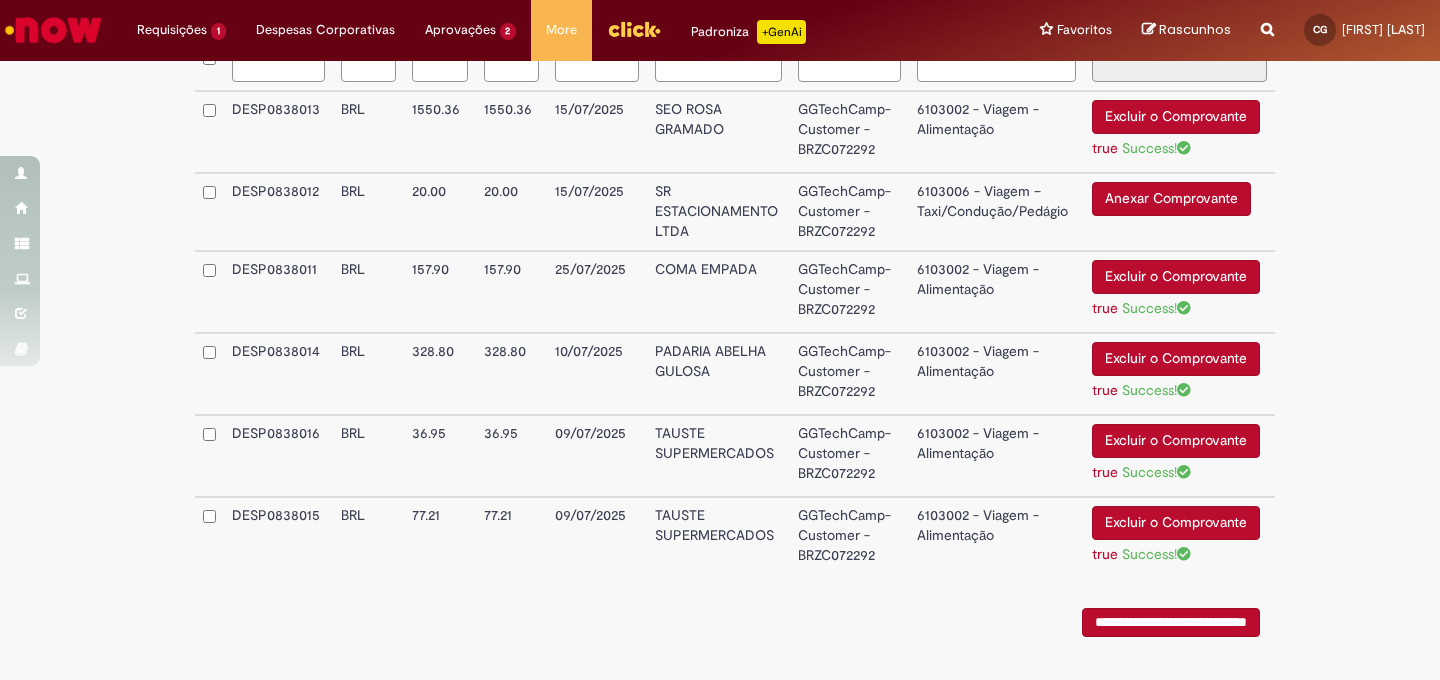 scroll, scrollTop: 664, scrollLeft: 0, axis: vertical 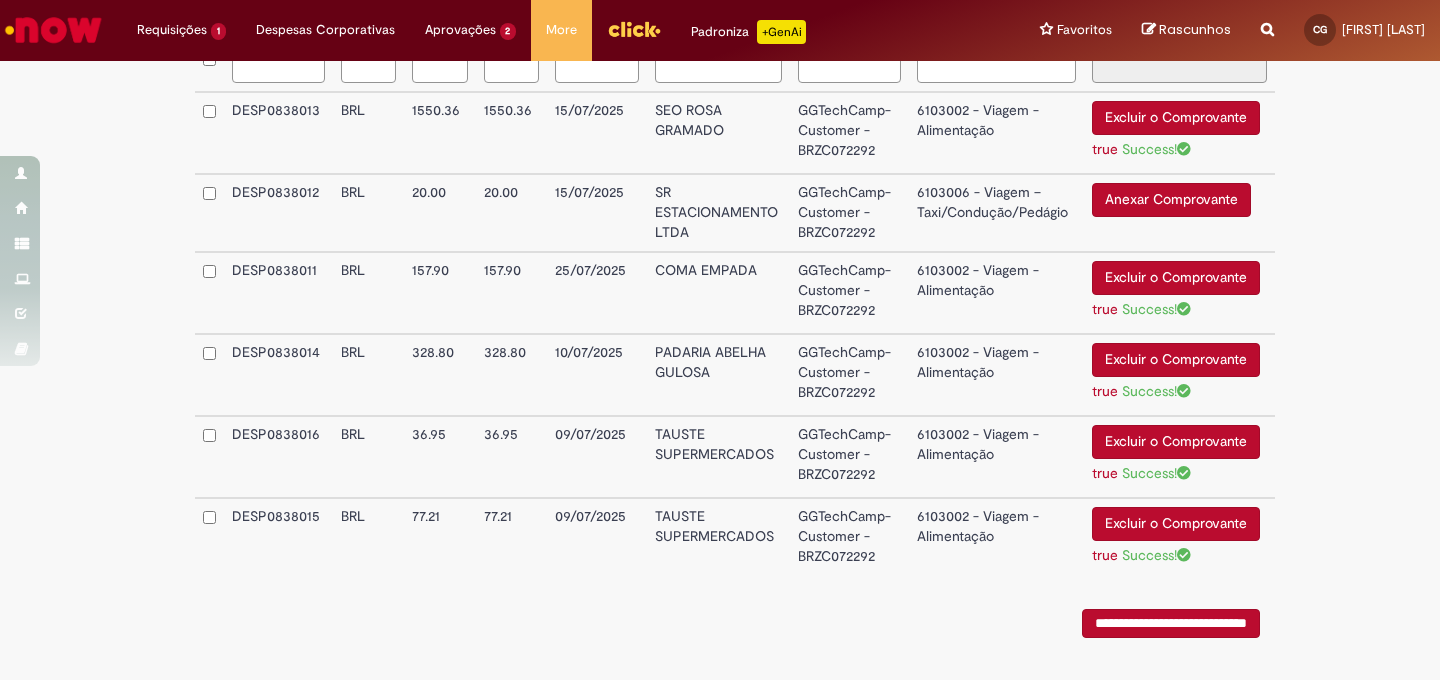 click on "**********" at bounding box center (1171, 623) 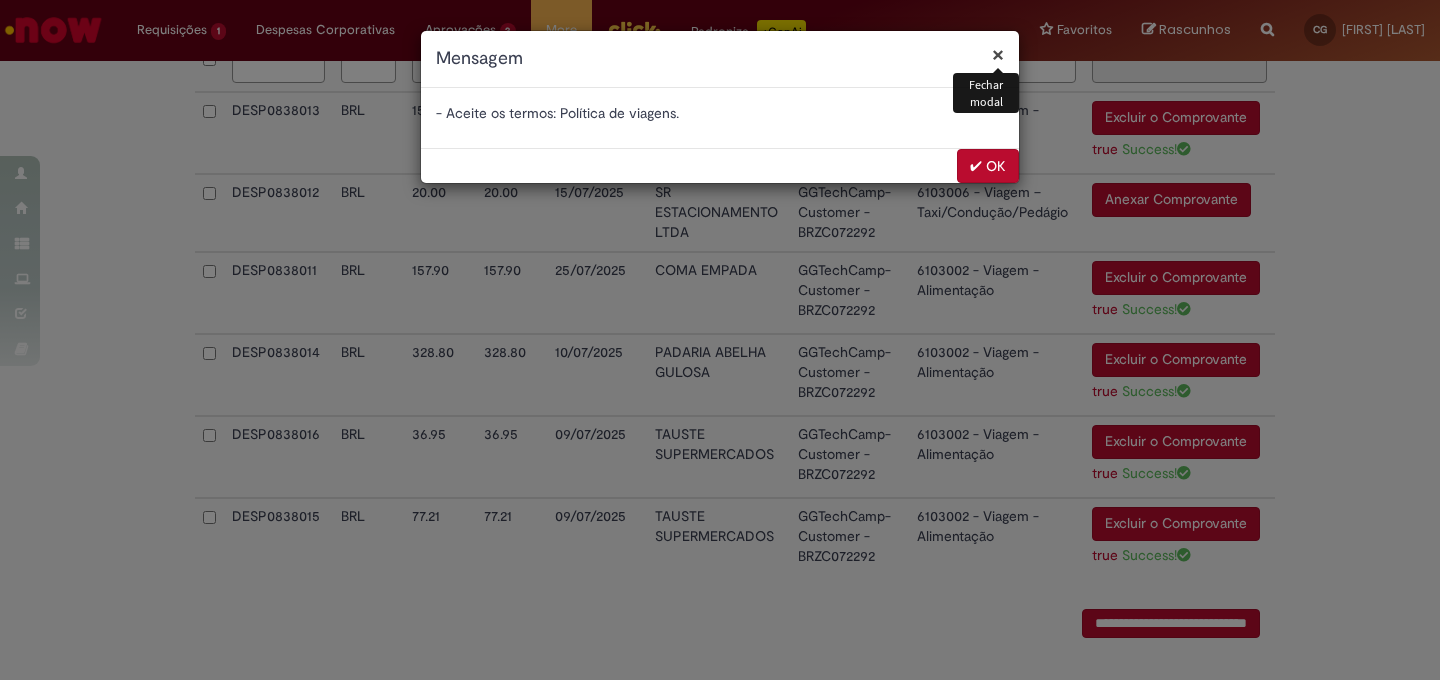 click on "✔ OK" at bounding box center (988, 166) 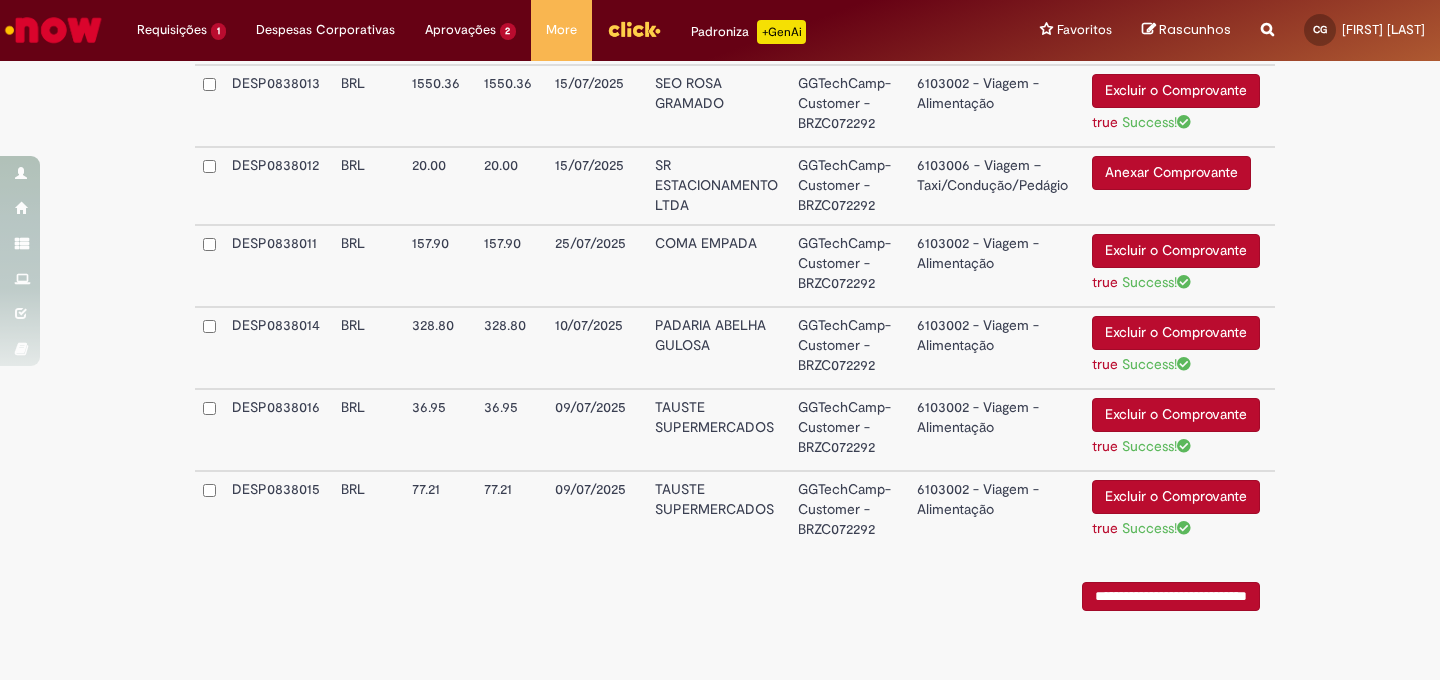 scroll, scrollTop: 718, scrollLeft: 0, axis: vertical 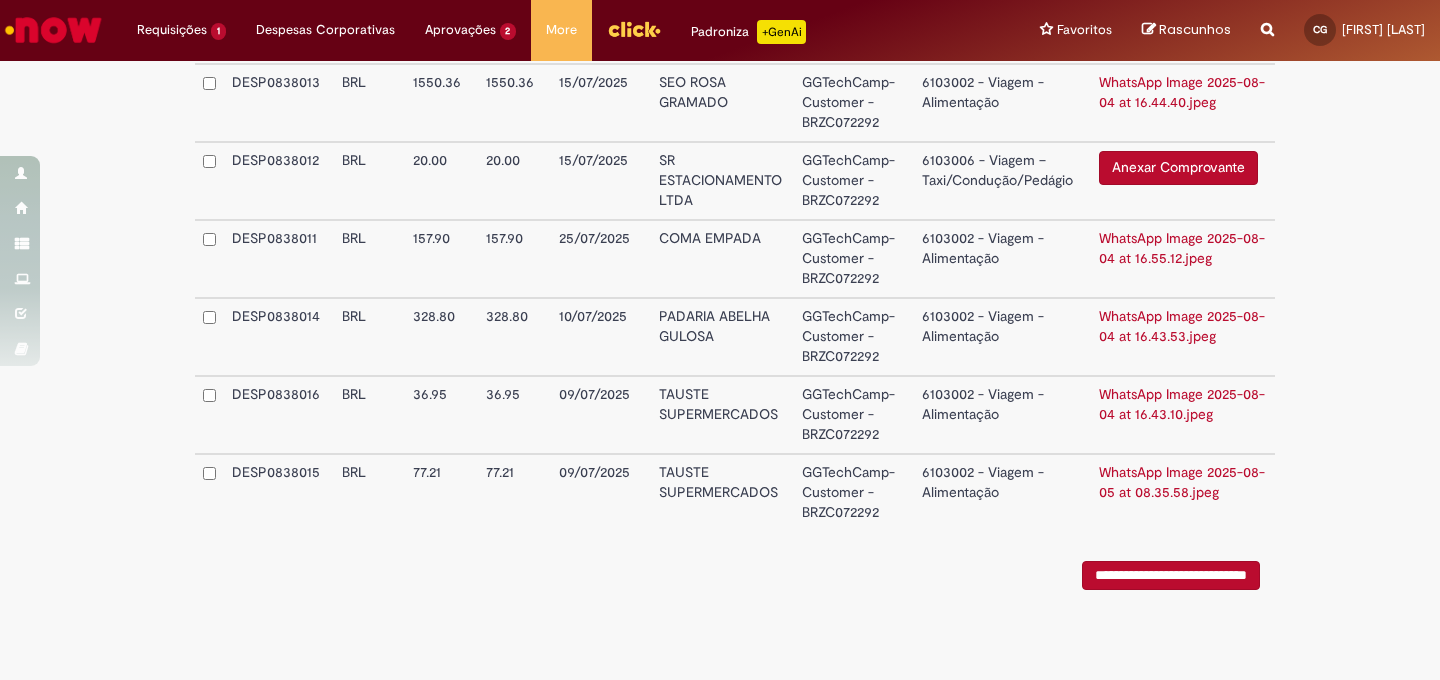 click on "**********" at bounding box center [1171, 575] 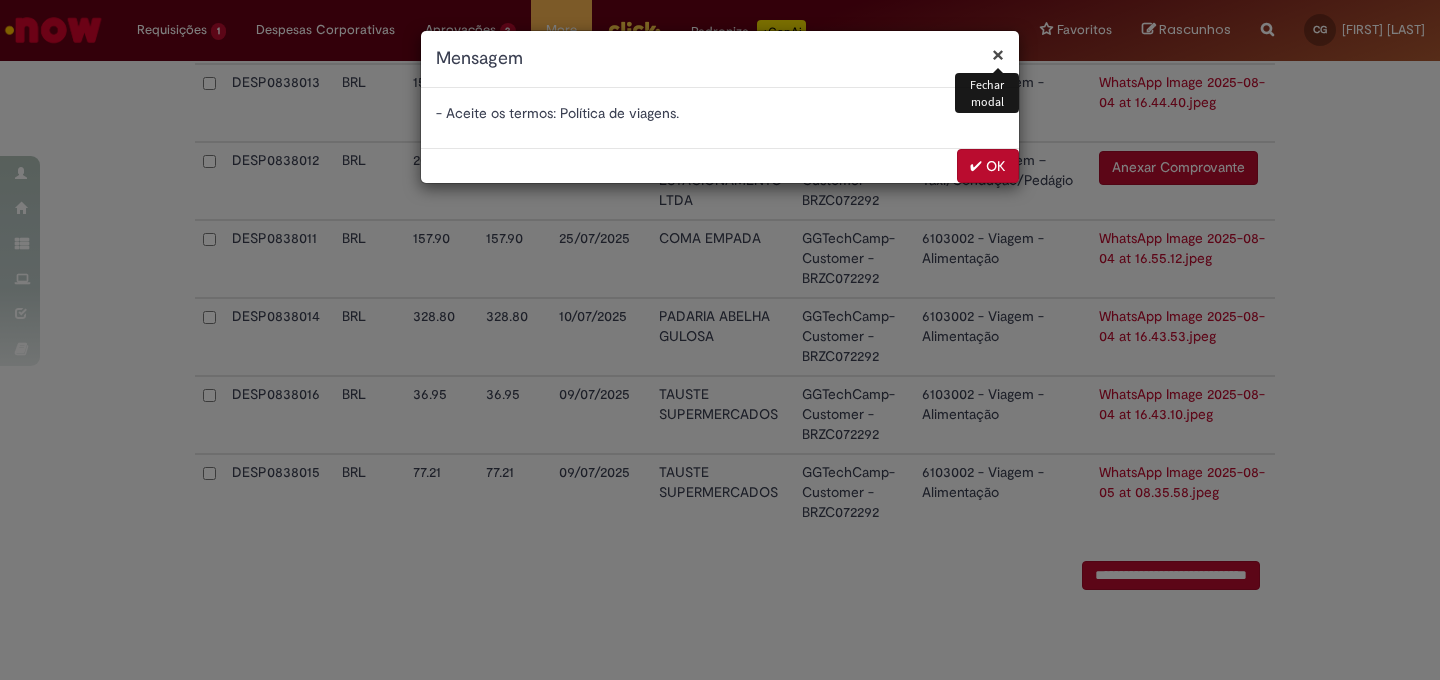 click on "✔ OK" at bounding box center [988, 166] 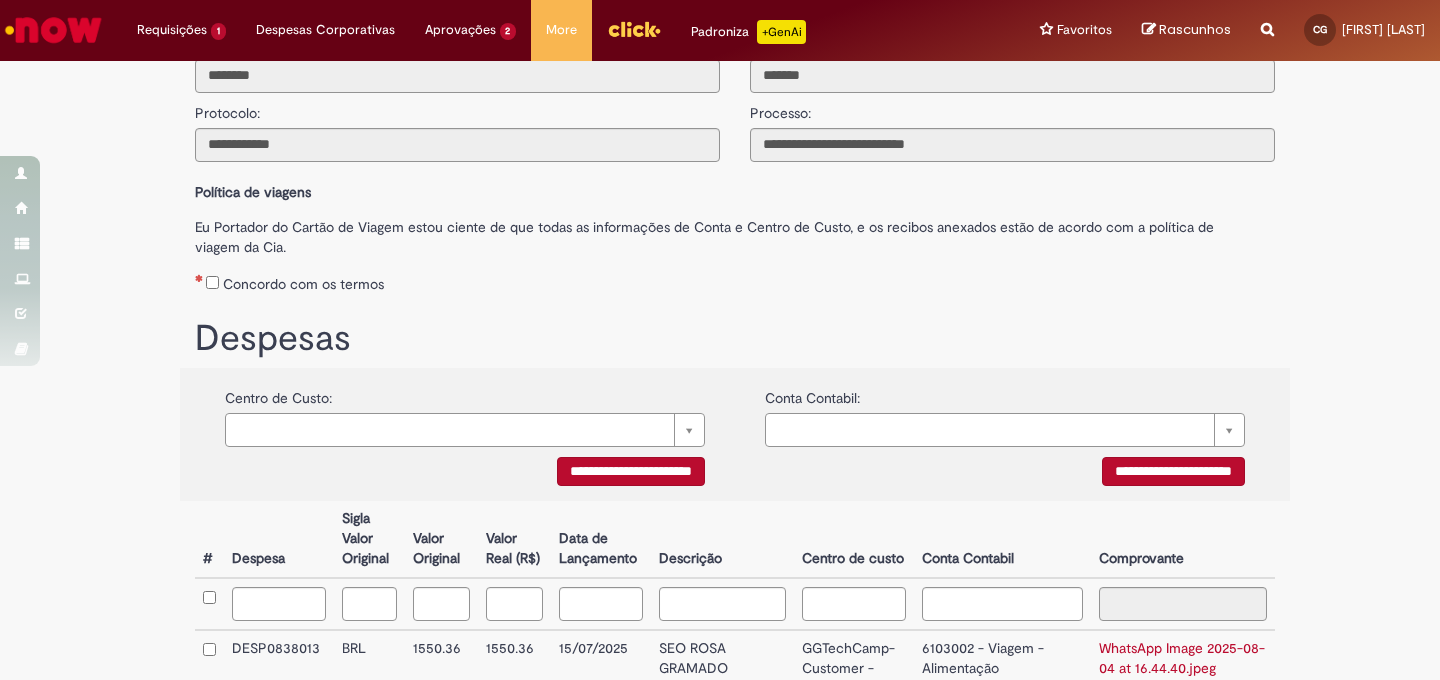 scroll, scrollTop: 0, scrollLeft: 0, axis: both 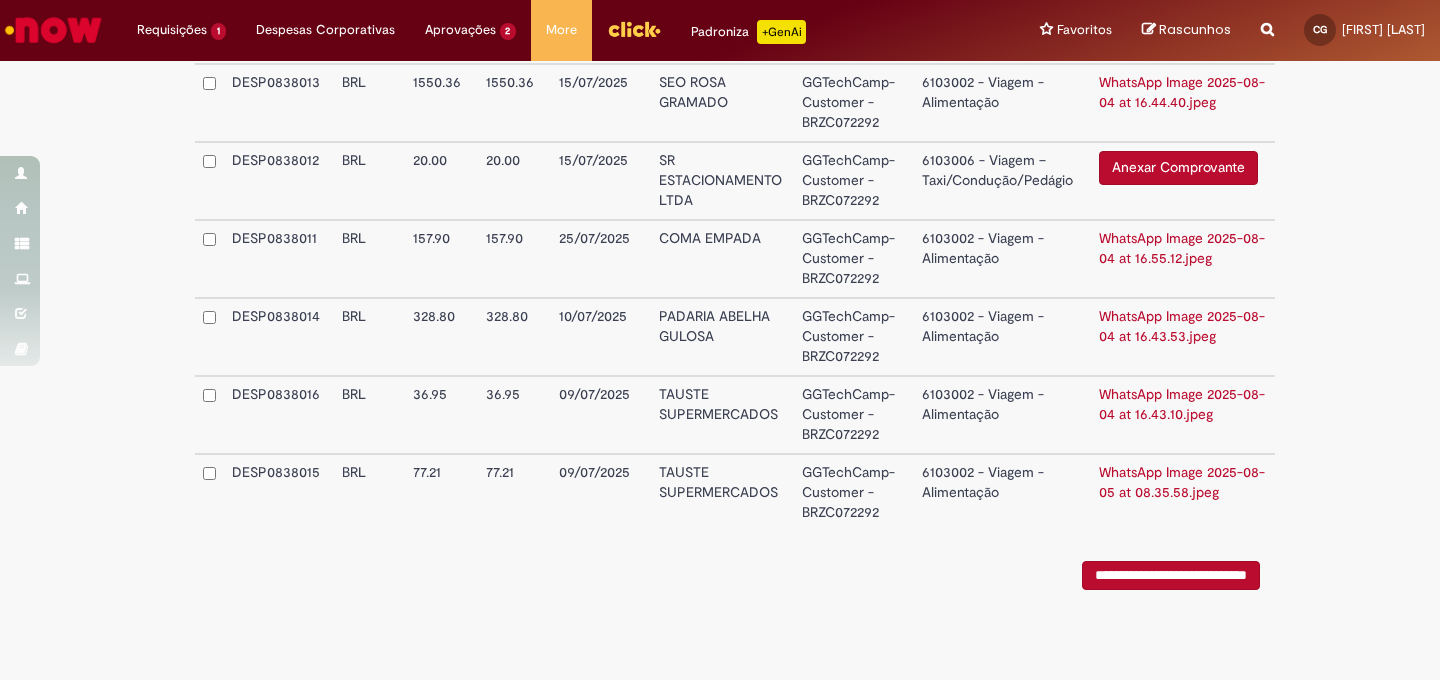 click on "**********" at bounding box center (1171, 575) 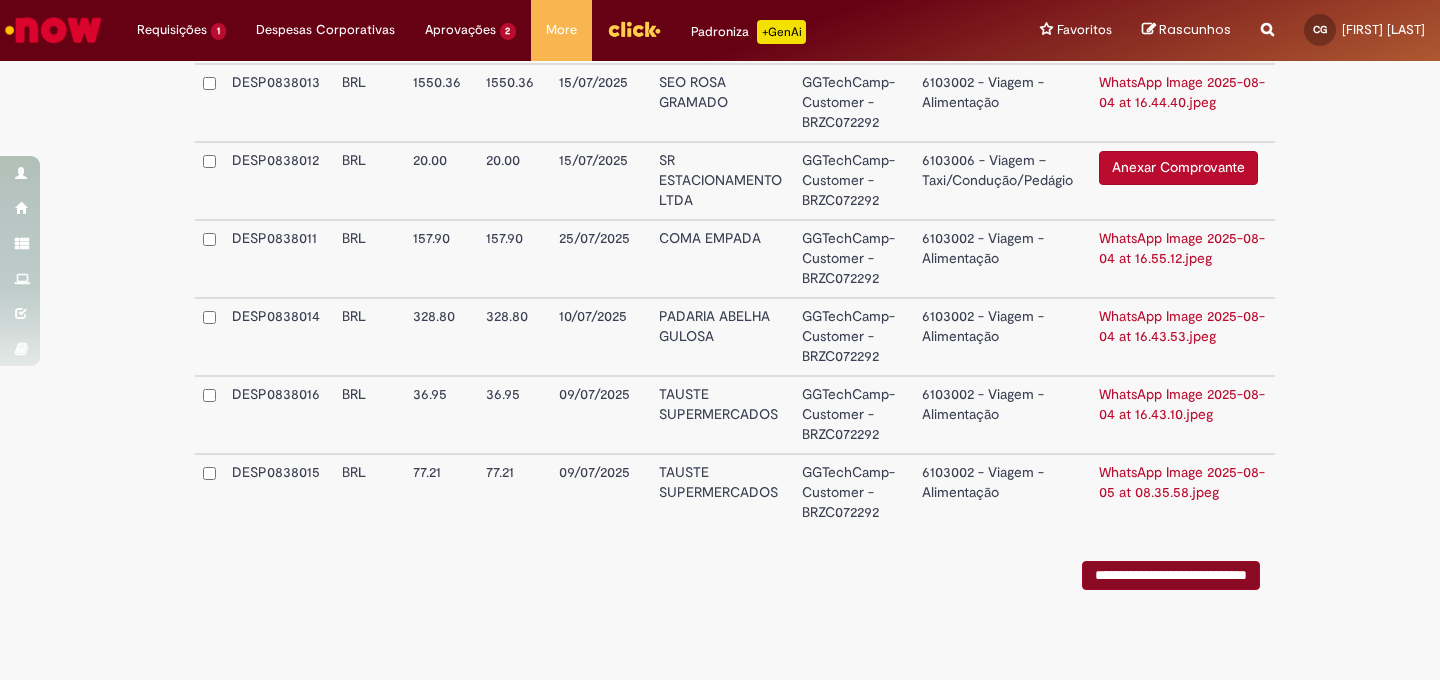 scroll, scrollTop: 0, scrollLeft: 0, axis: both 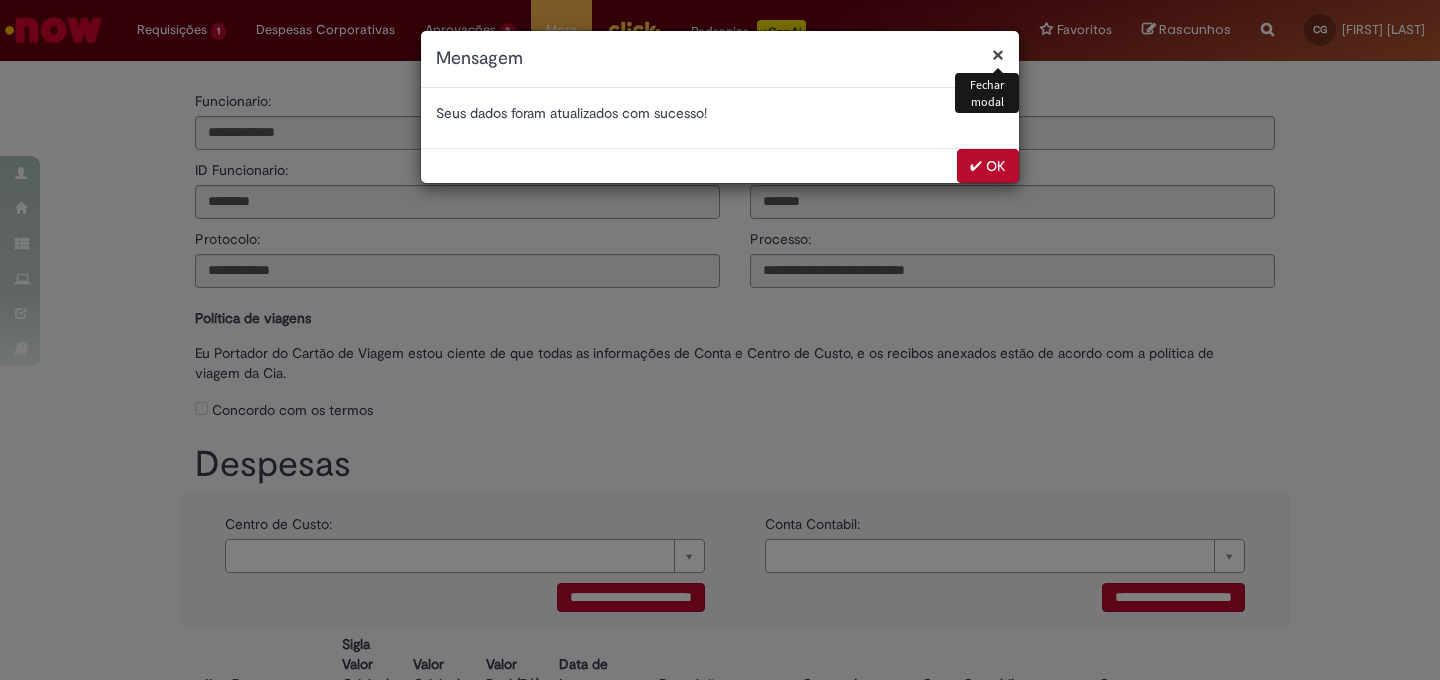 click on "✔ OK" at bounding box center [988, 166] 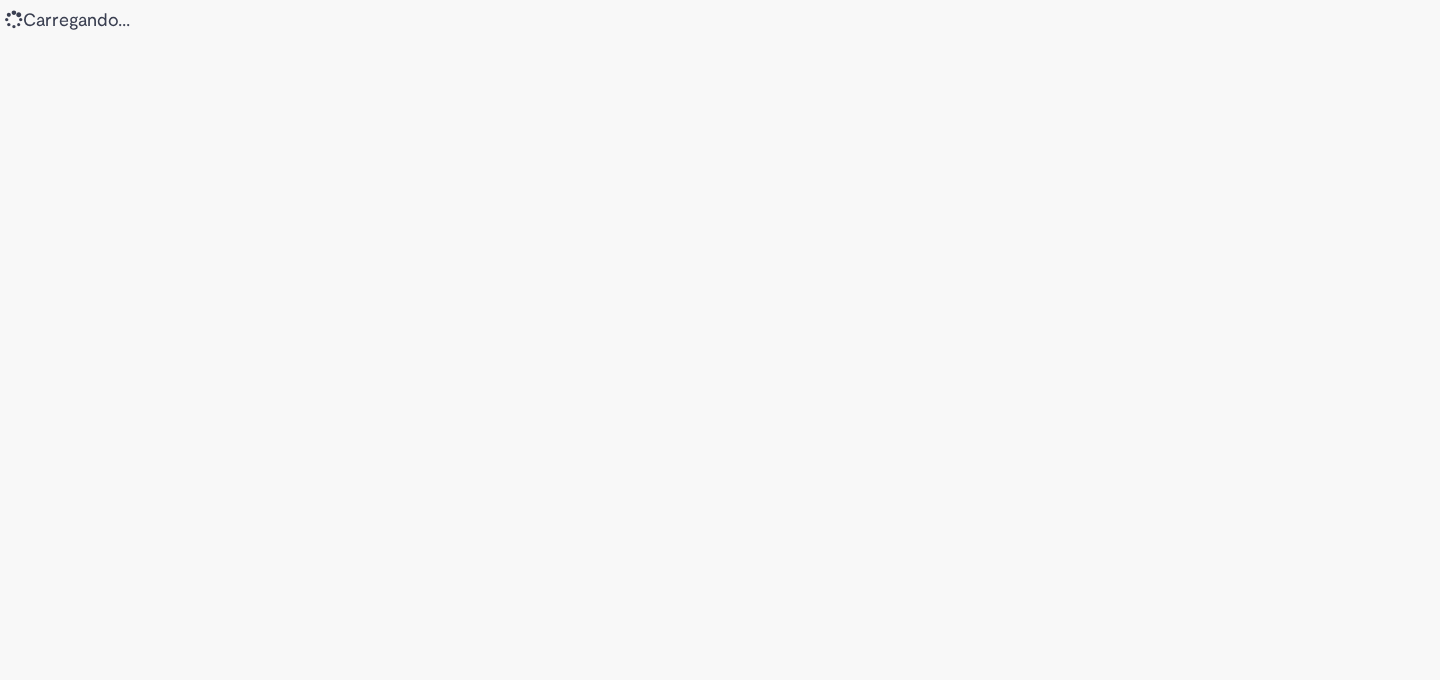 scroll, scrollTop: 0, scrollLeft: 0, axis: both 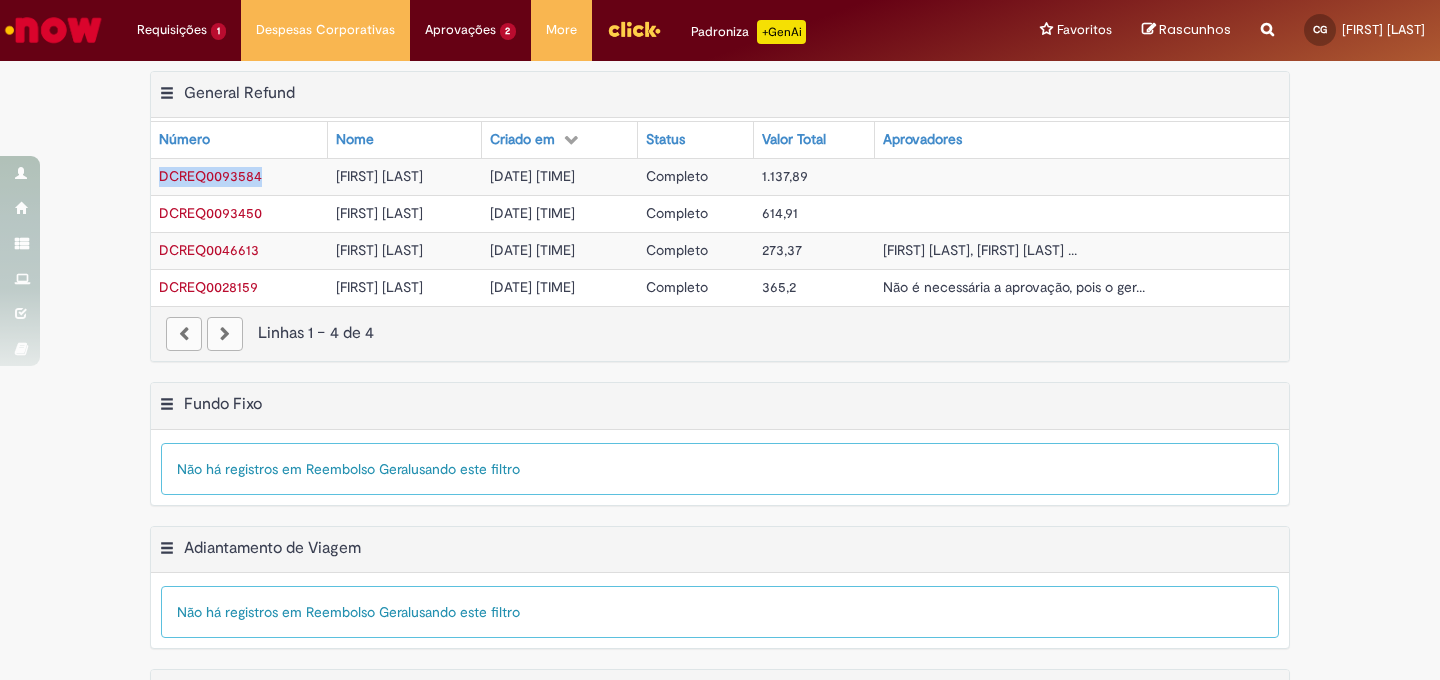 drag, startPoint x: 277, startPoint y: 179, endPoint x: 154, endPoint y: 176, distance: 123.03658 